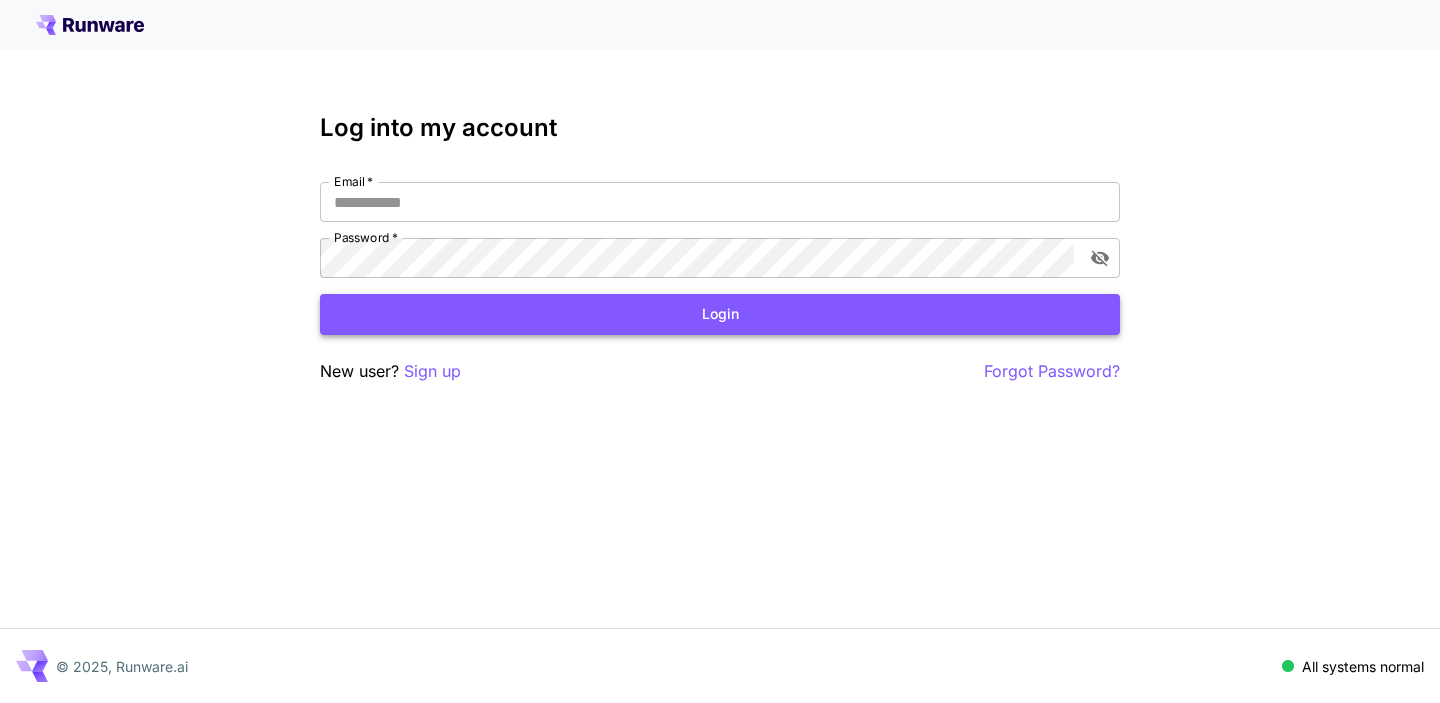 scroll, scrollTop: 0, scrollLeft: 0, axis: both 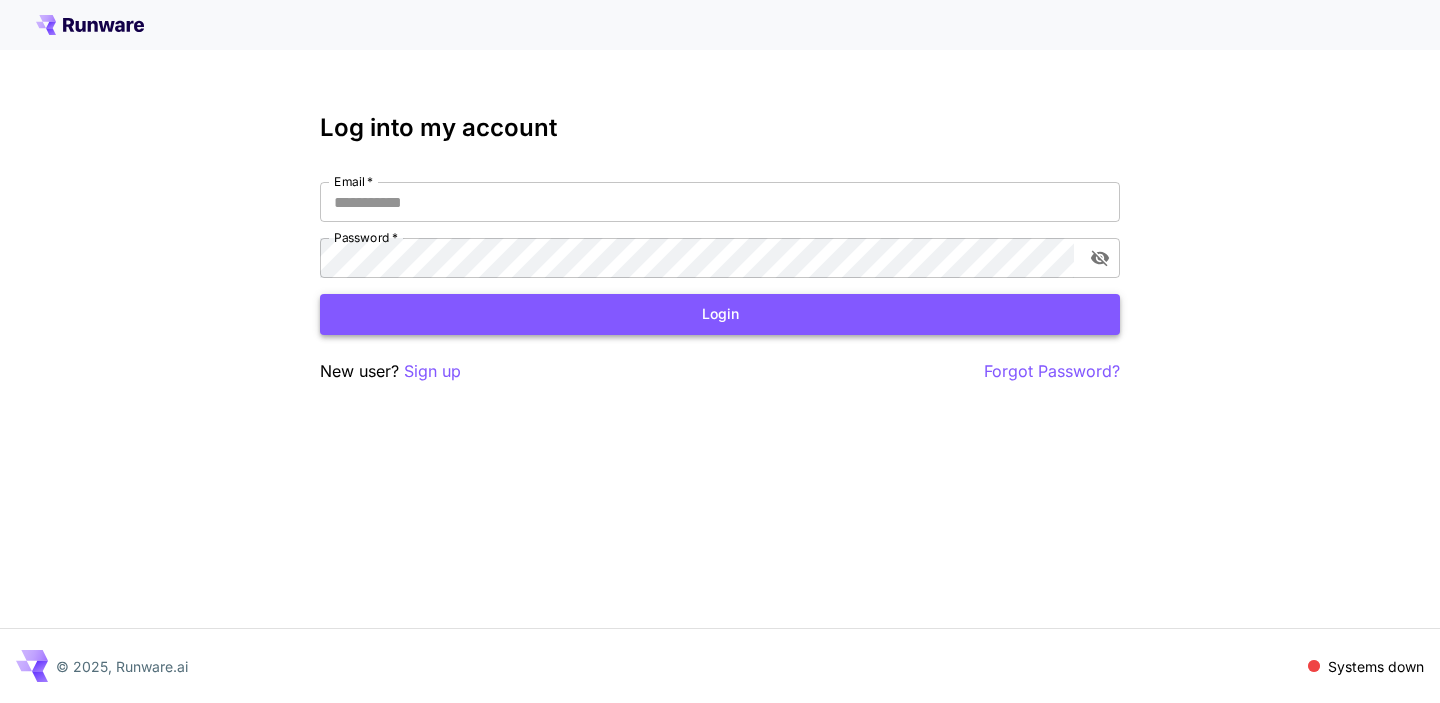 type on "**********" 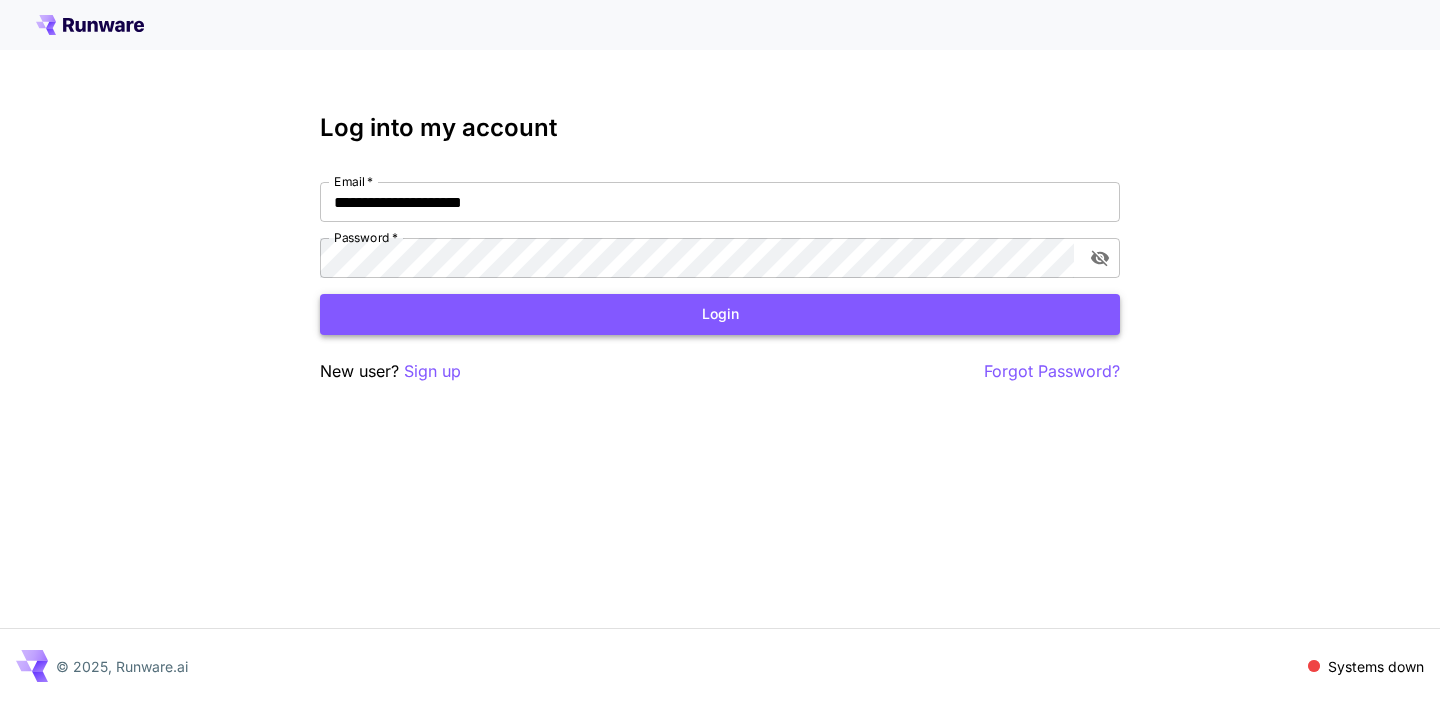 click on "Login" at bounding box center [720, 314] 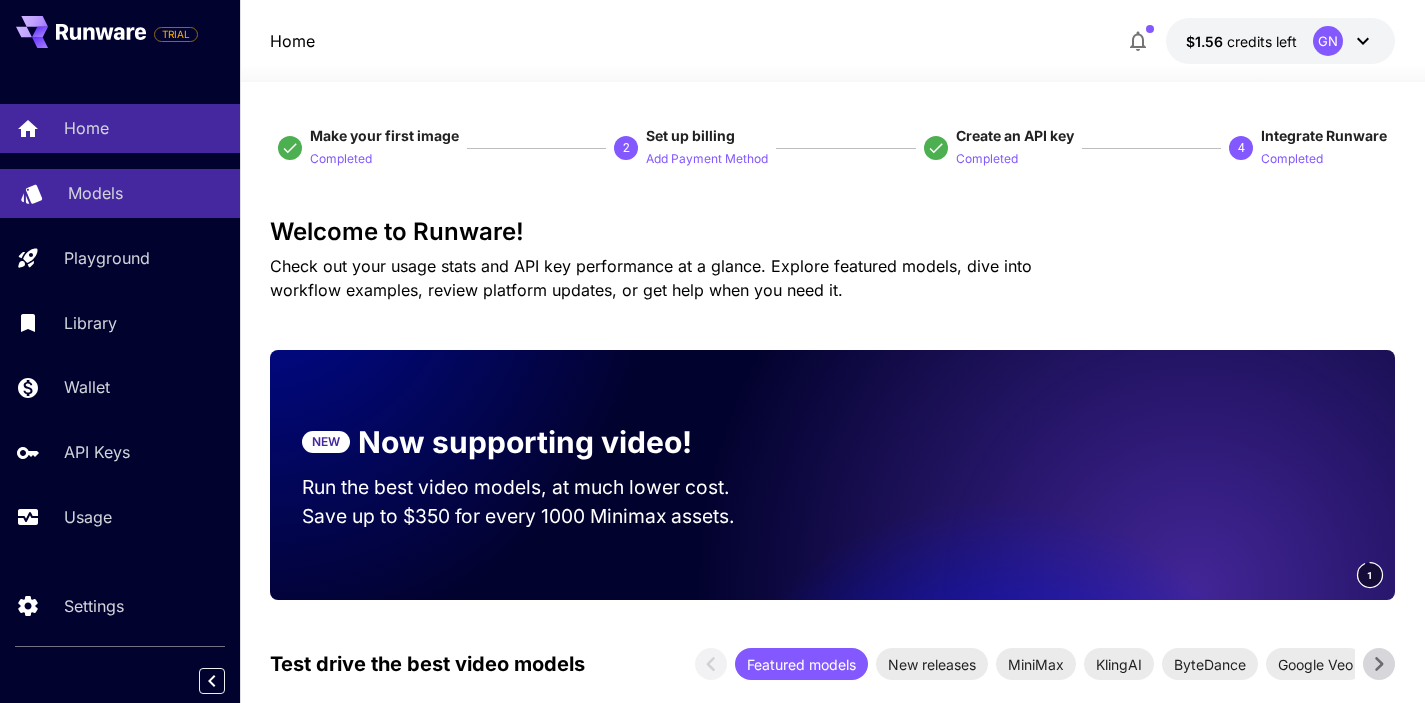 click on "Models" at bounding box center (95, 193) 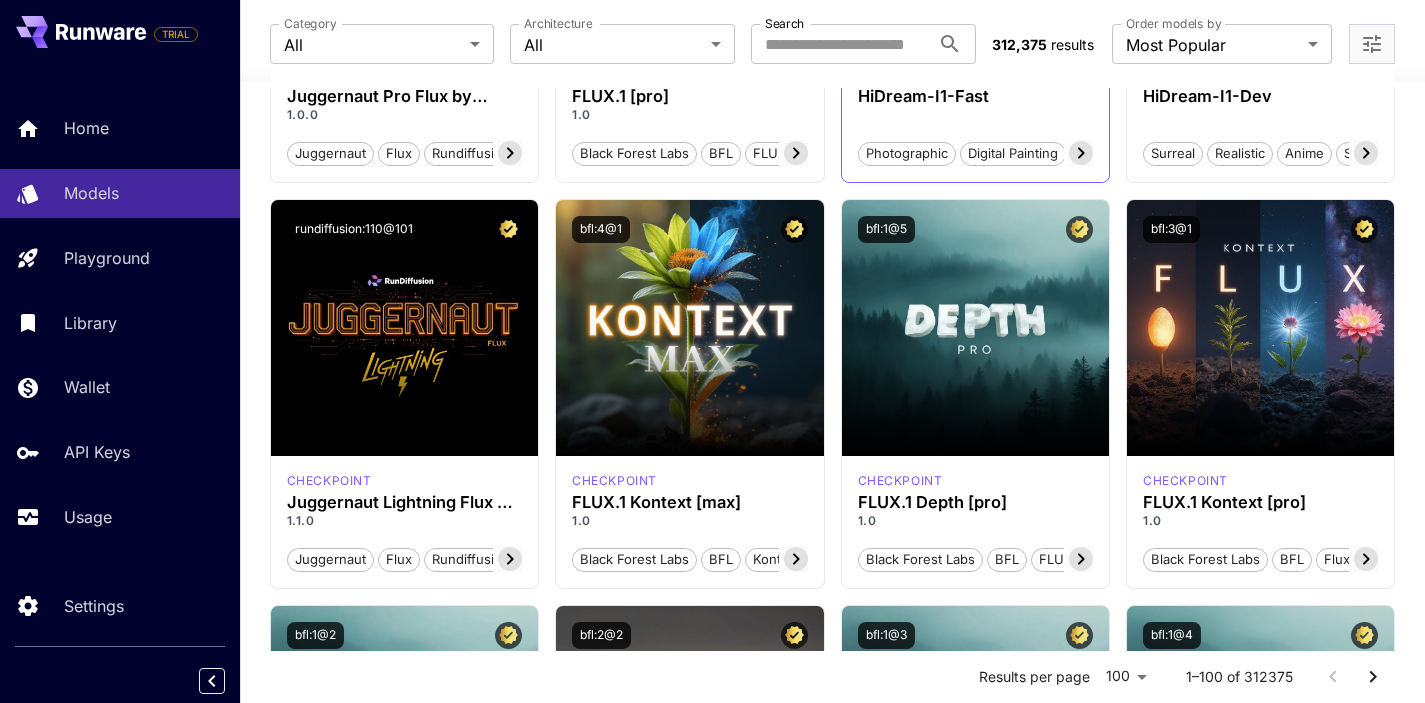 scroll, scrollTop: 0, scrollLeft: 0, axis: both 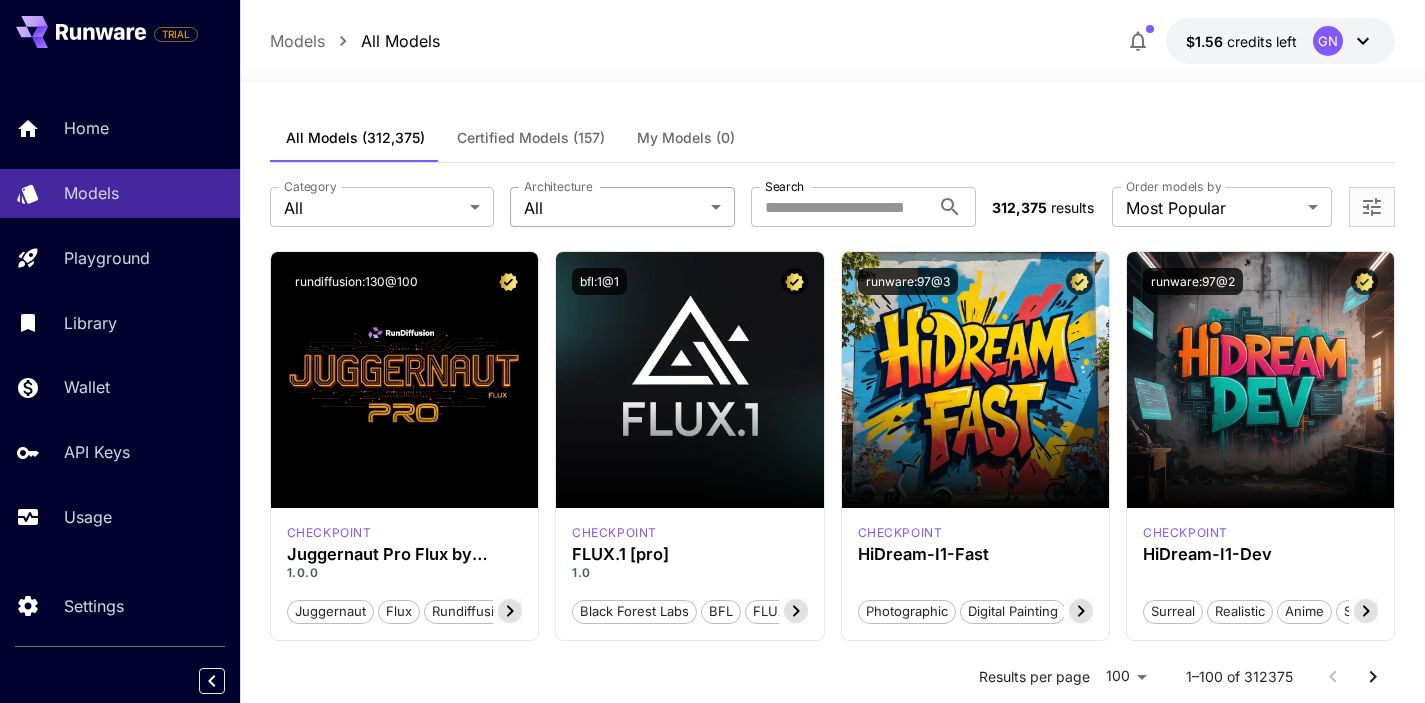 click on "**********" at bounding box center (712, 8130) 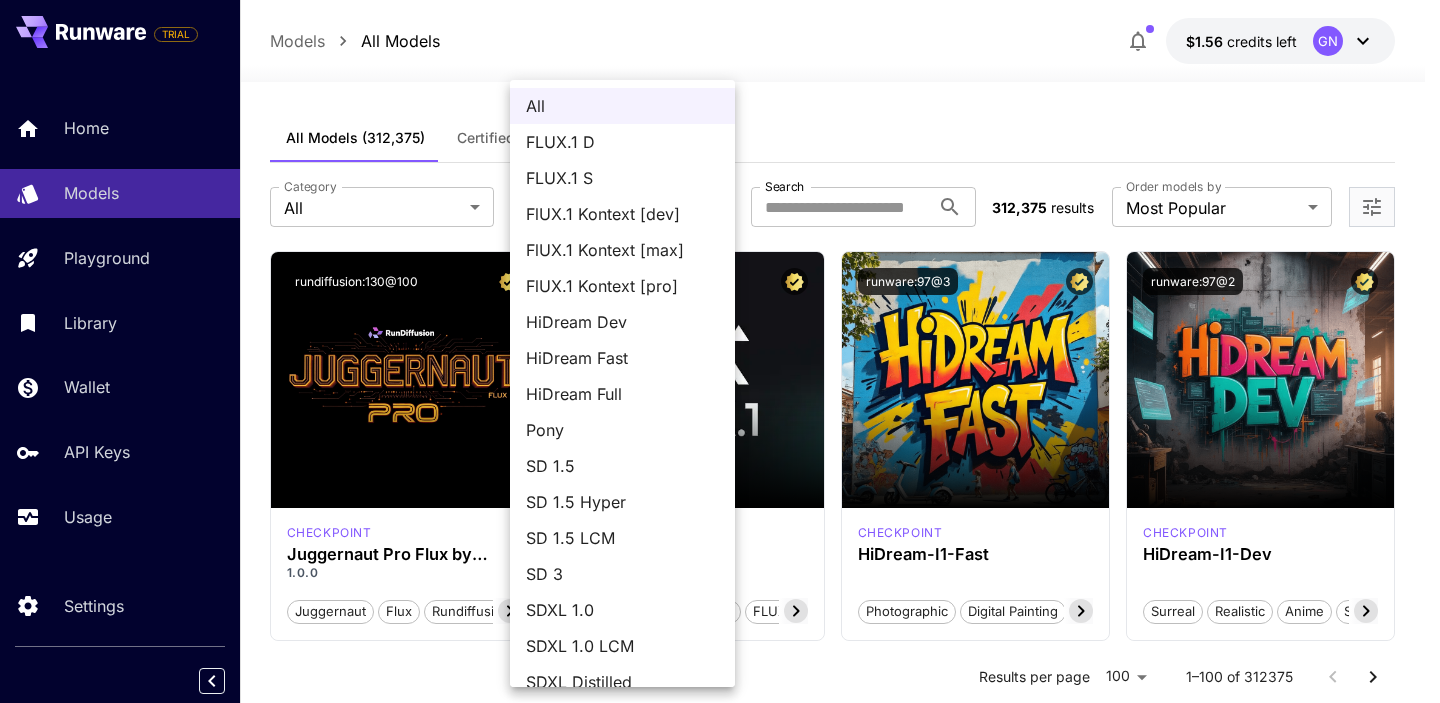 click at bounding box center [720, 351] 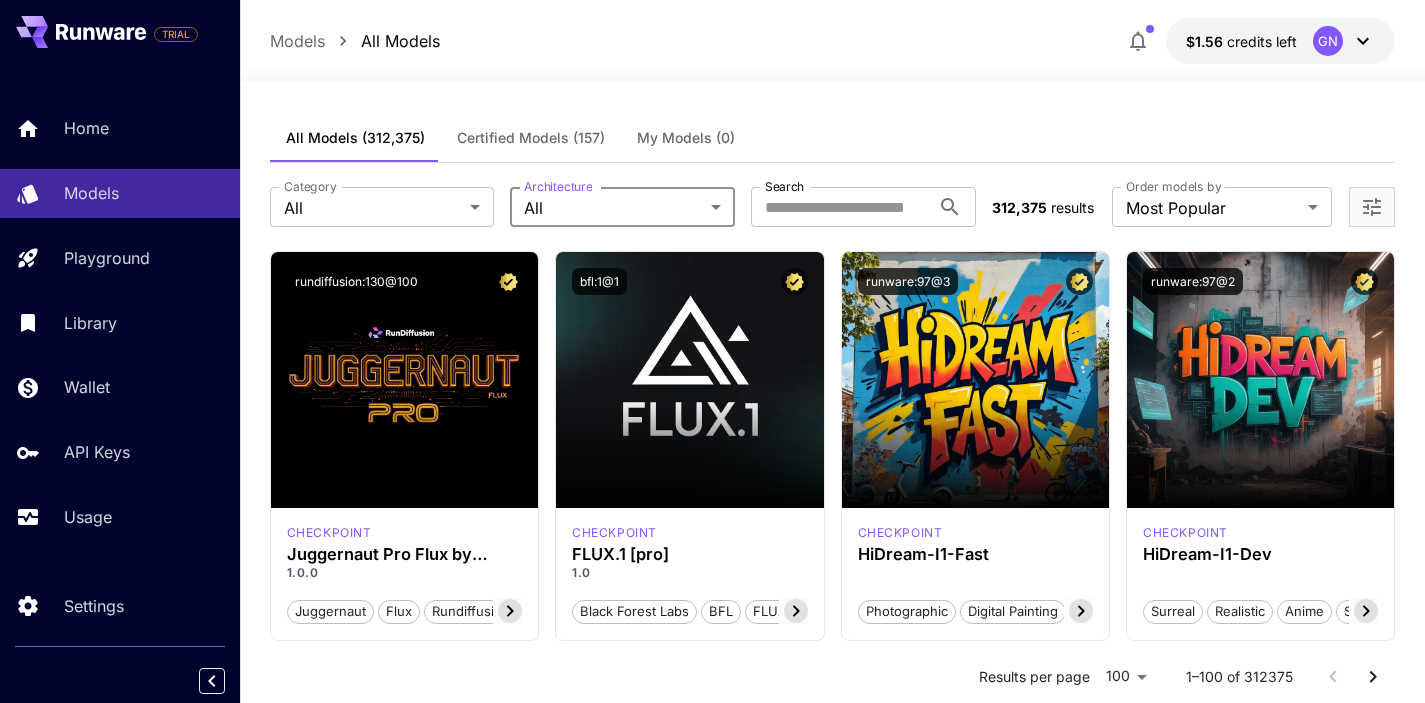 click on "**********" at bounding box center [712, 8130] 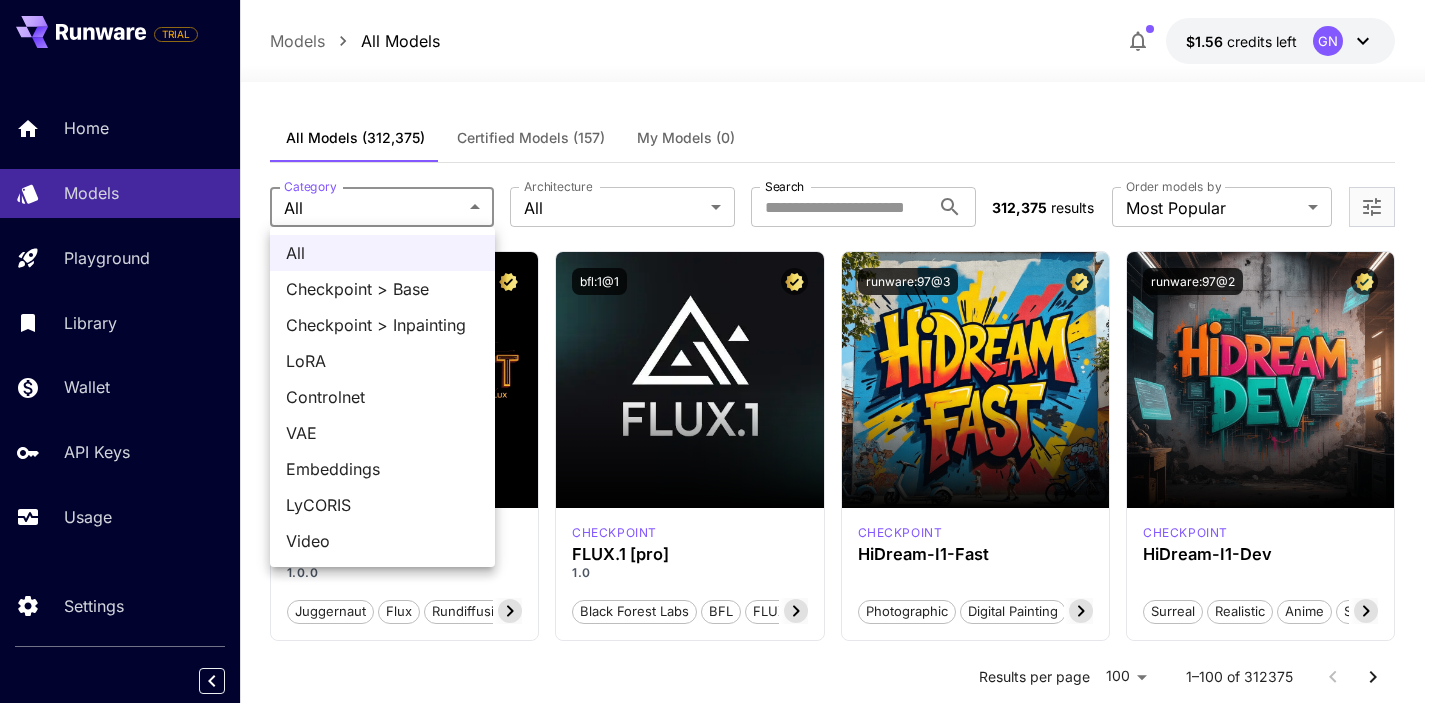 click at bounding box center (720, 351) 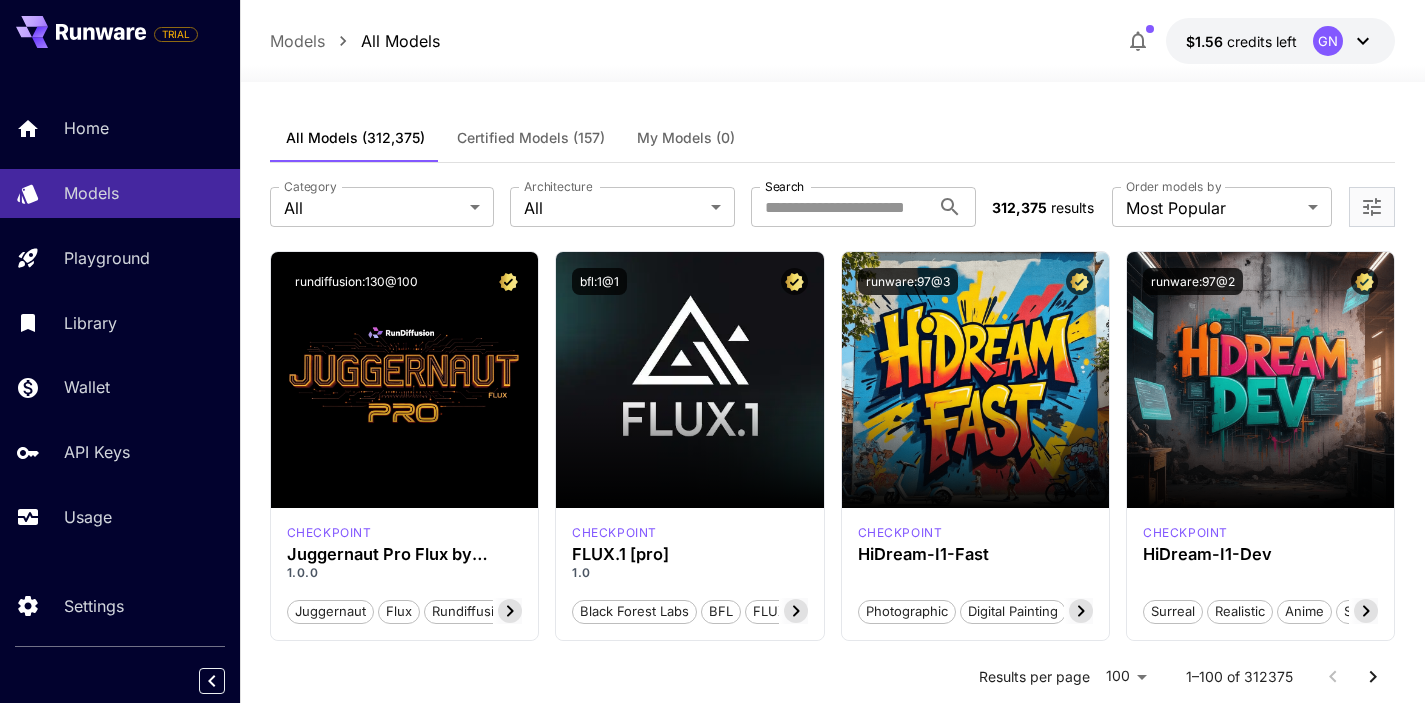 click on "**********" at bounding box center (712, 8130) 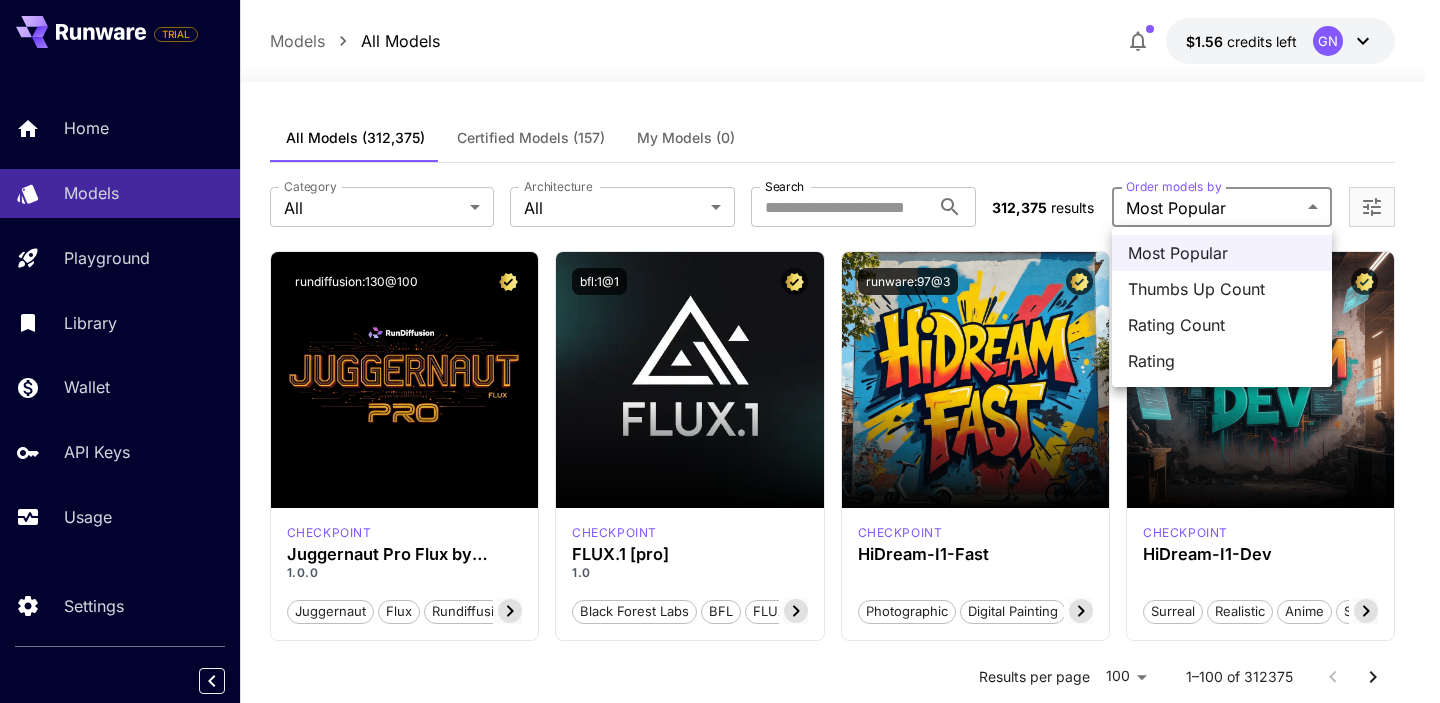 click at bounding box center [720, 351] 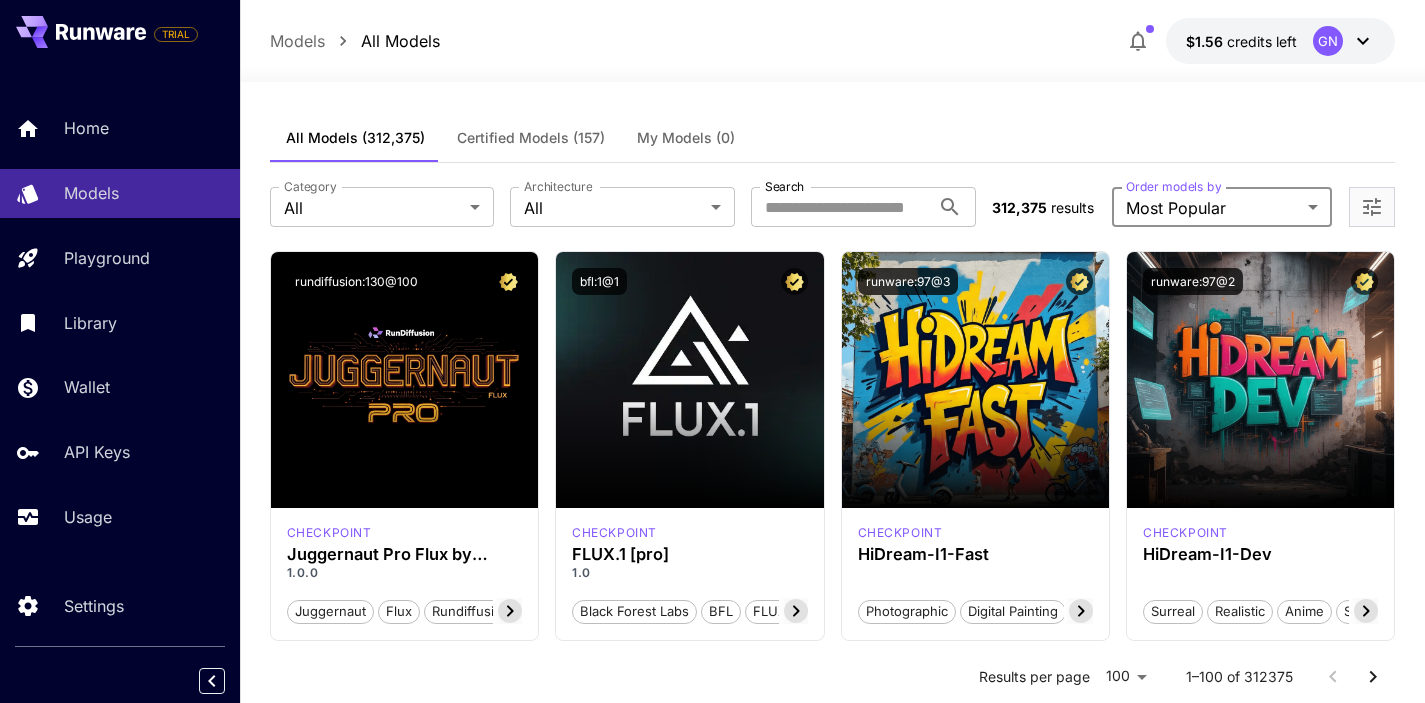 click on "Certified Models (157)" at bounding box center [531, 138] 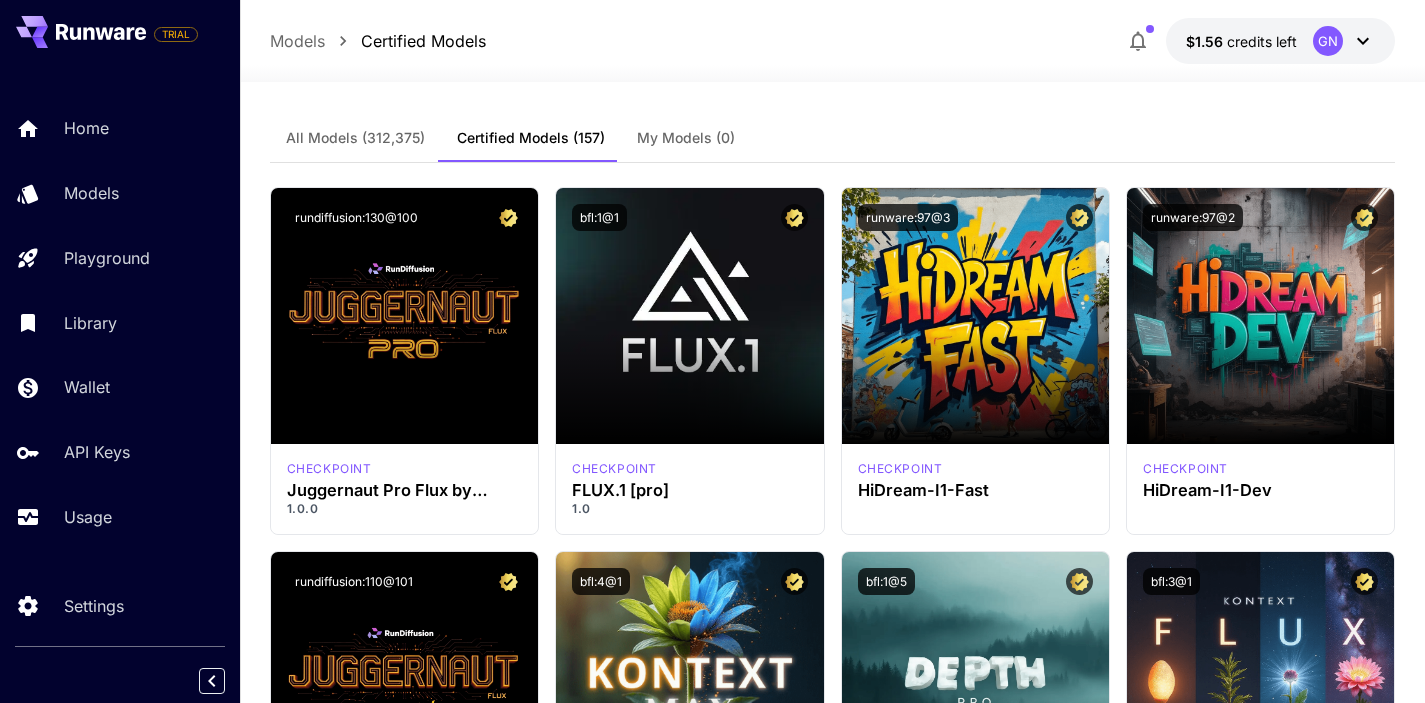 click 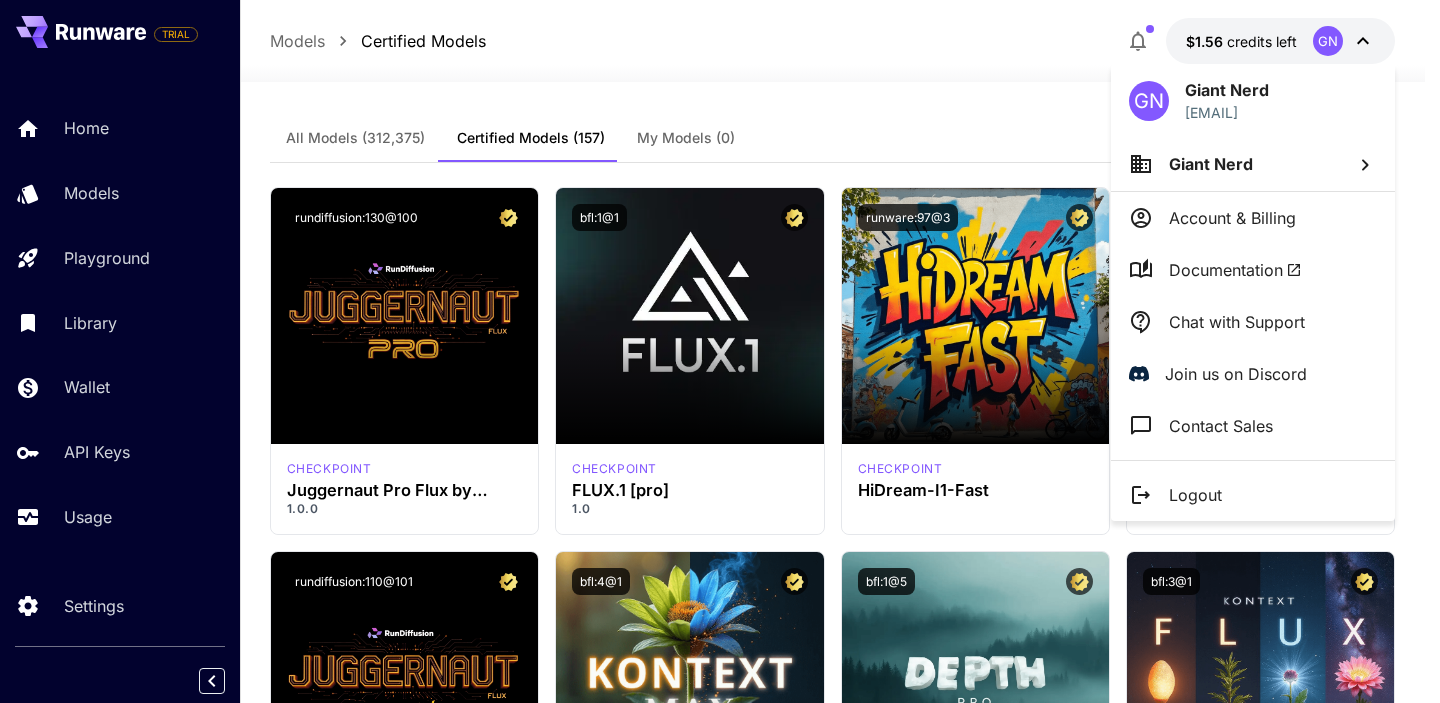 type 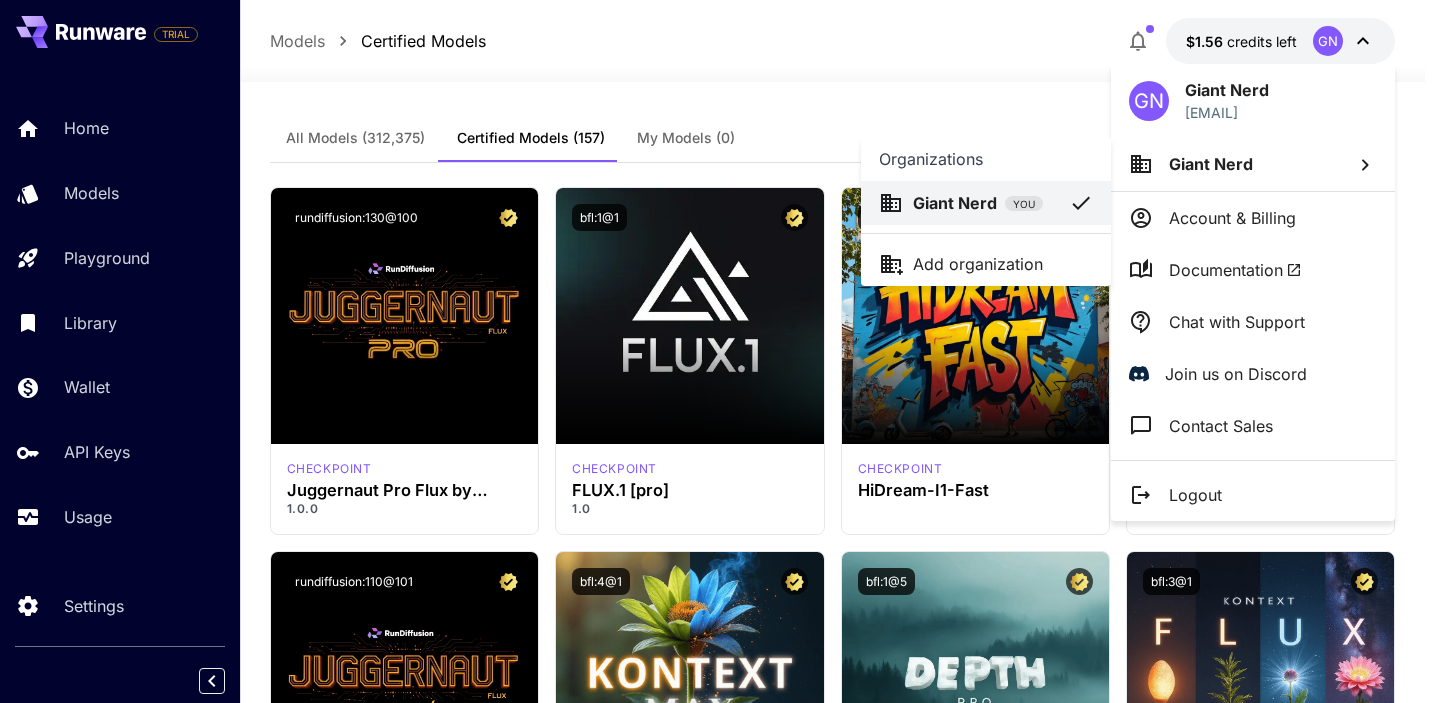 click at bounding box center (720, 351) 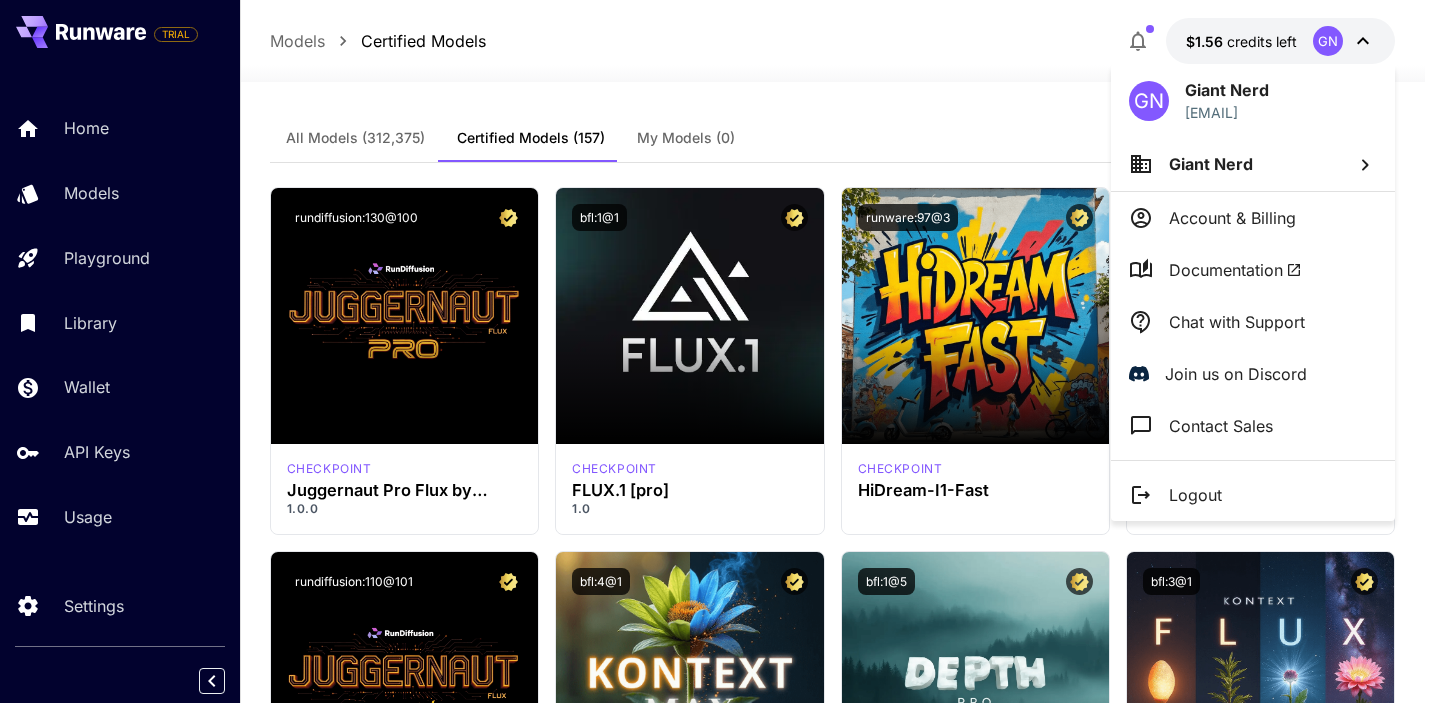 click on "Giant Nerd" at bounding box center [1227, 90] 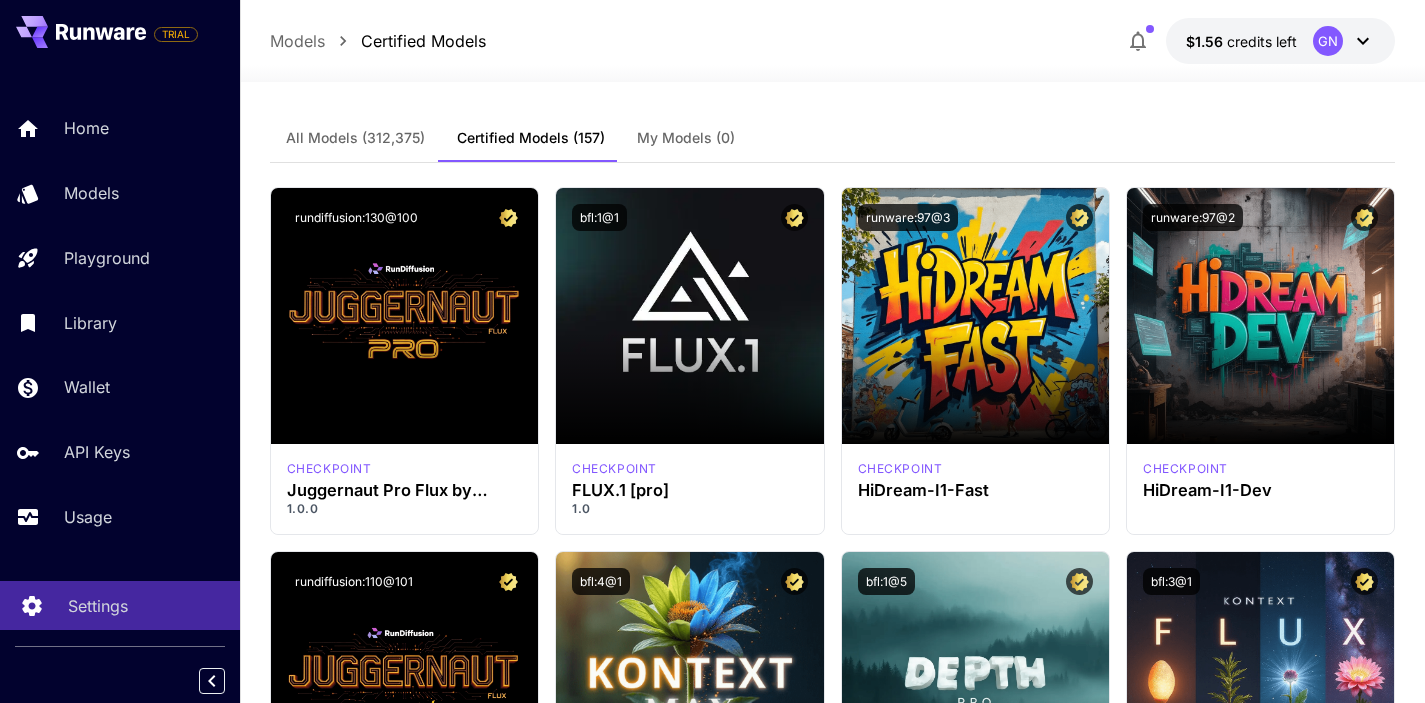 click on "Settings" at bounding box center [120, 605] 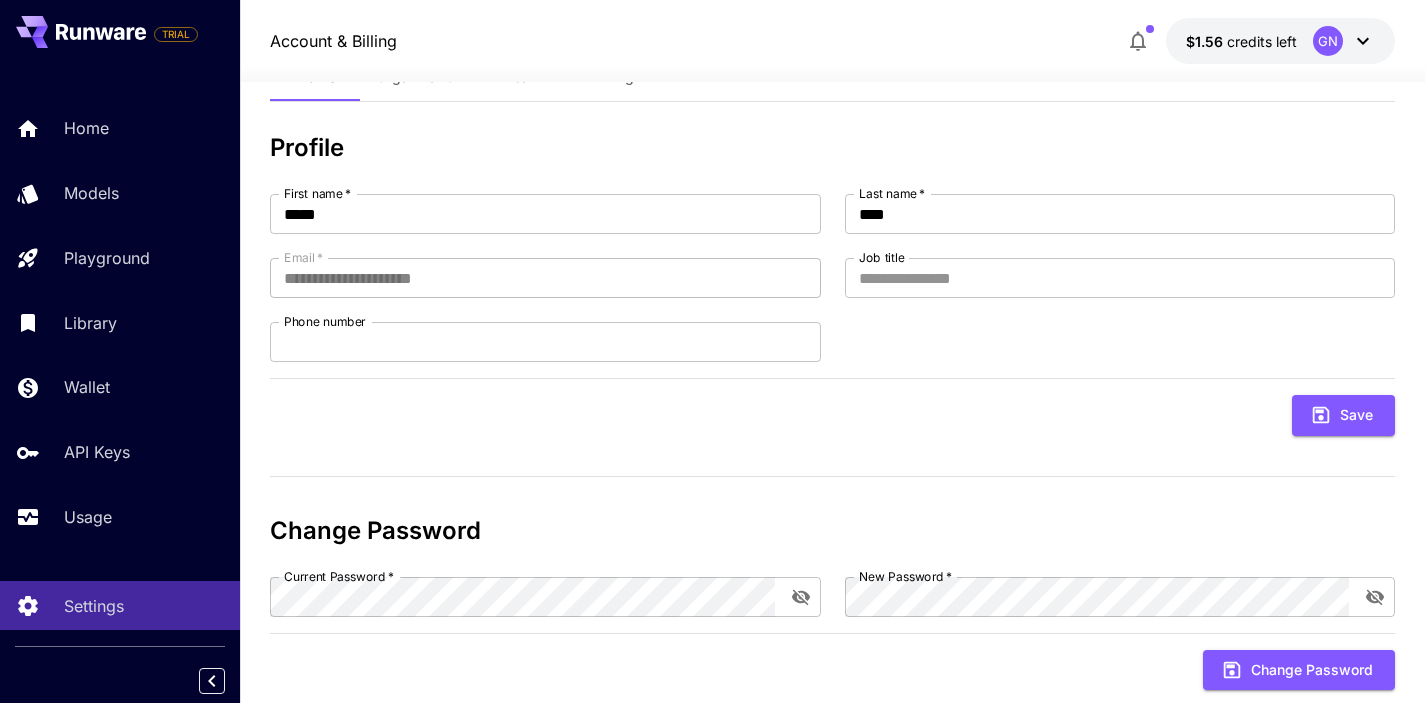 scroll, scrollTop: 0, scrollLeft: 0, axis: both 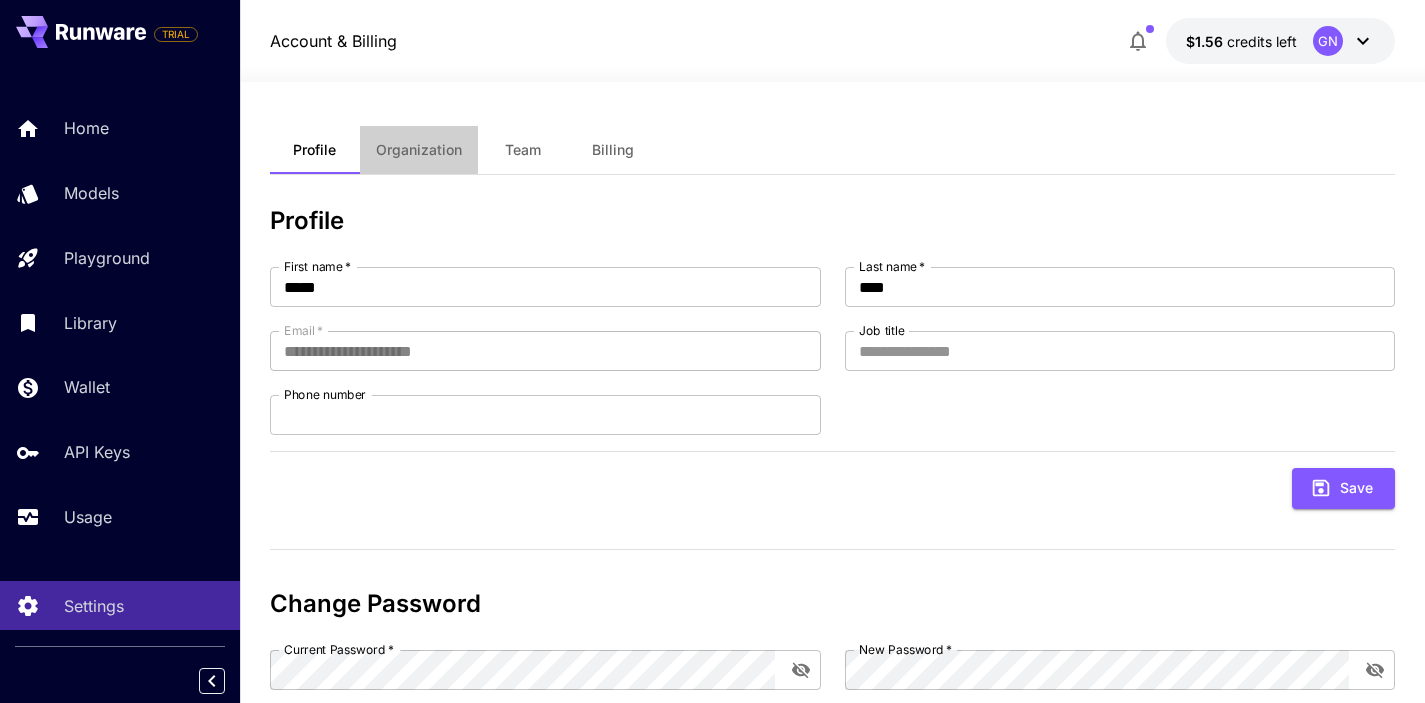 click on "Organization" at bounding box center [419, 150] 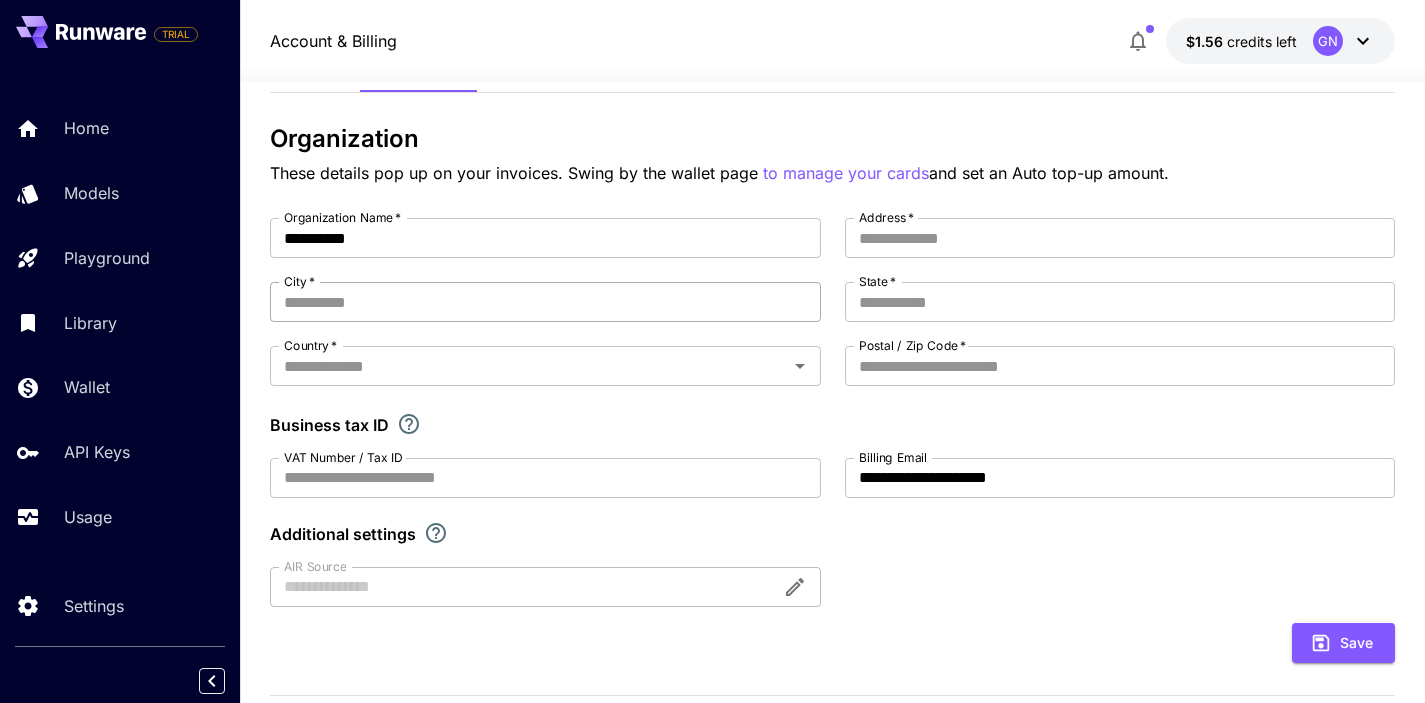 scroll, scrollTop: 0, scrollLeft: 0, axis: both 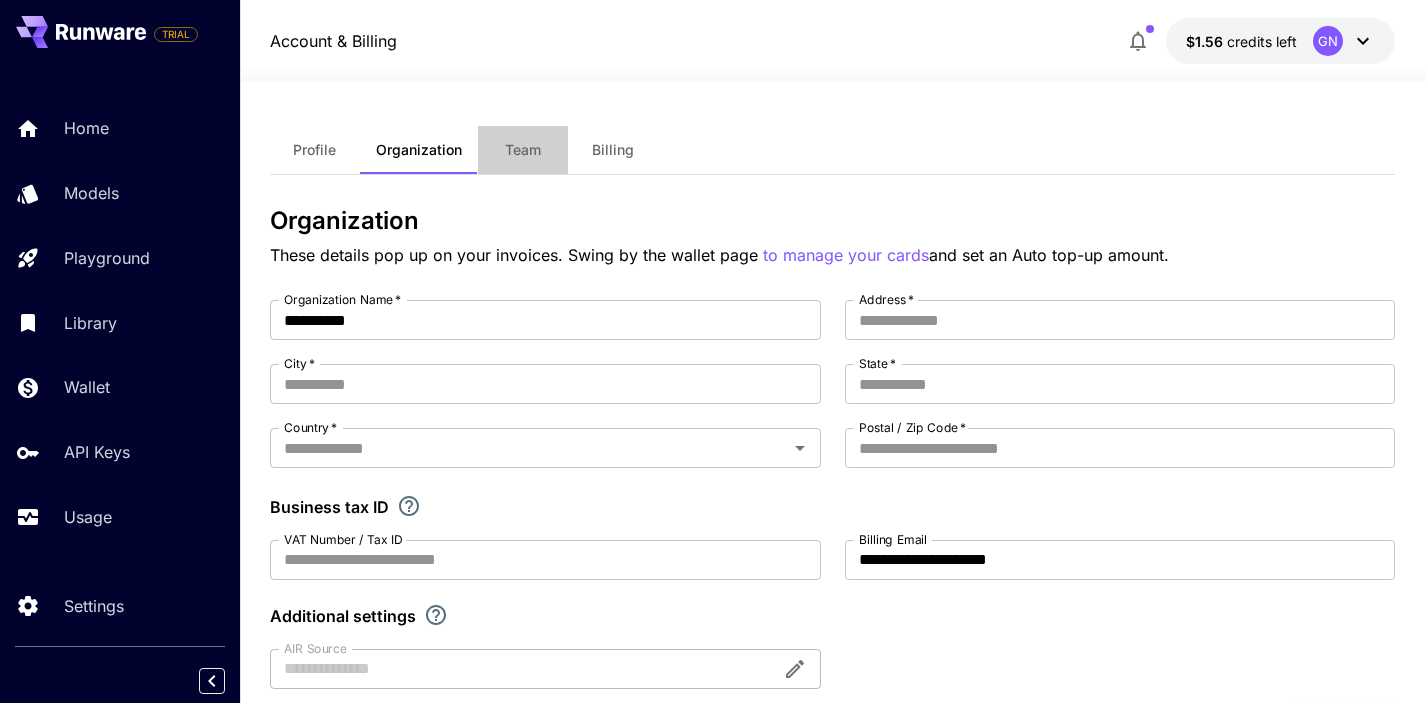 click on "Team" at bounding box center [523, 150] 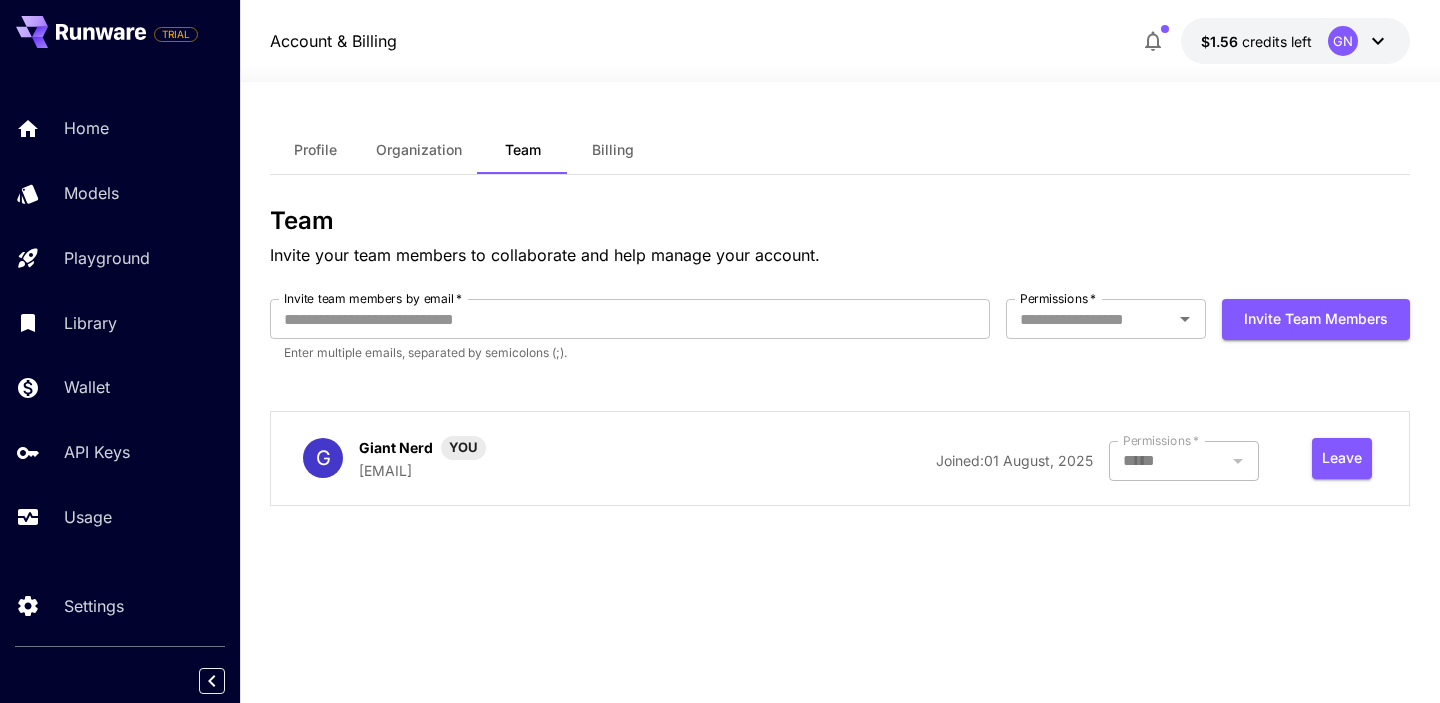 click on "Billing" at bounding box center [613, 150] 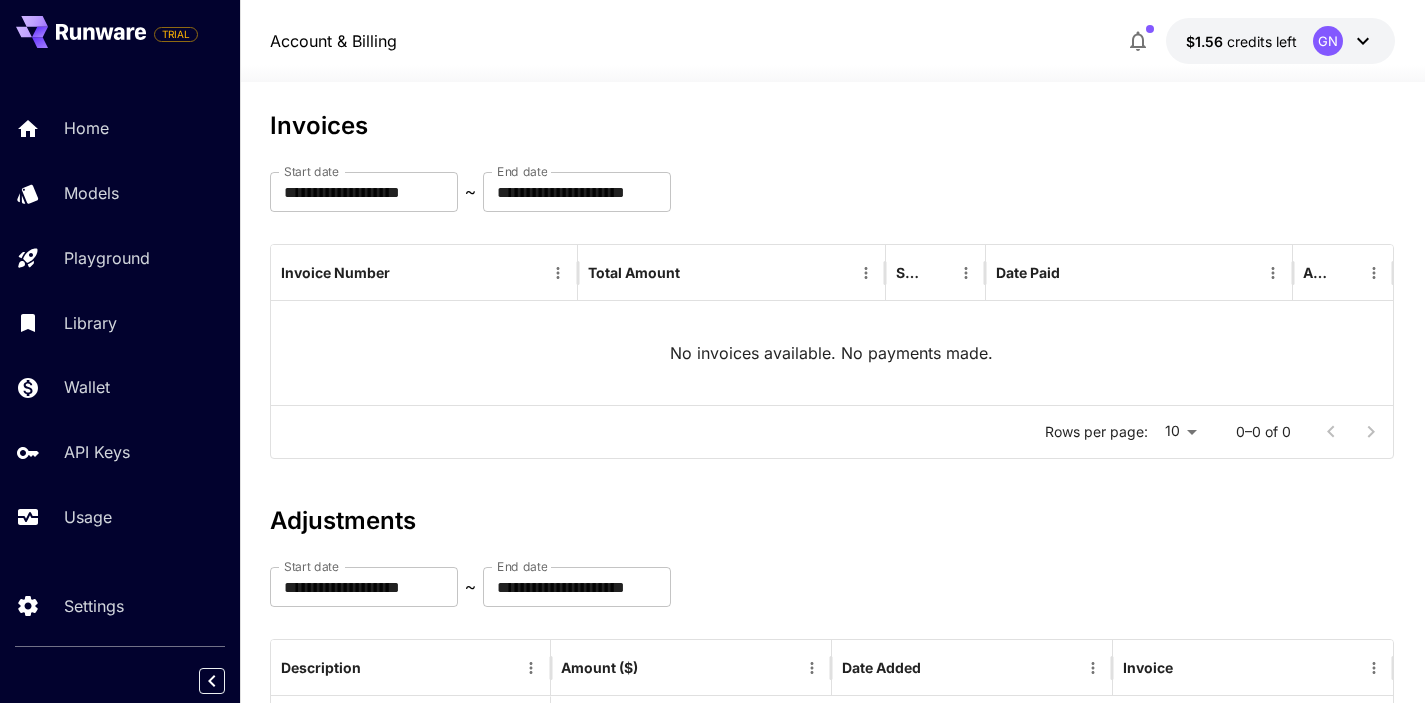 scroll, scrollTop: 254, scrollLeft: 0, axis: vertical 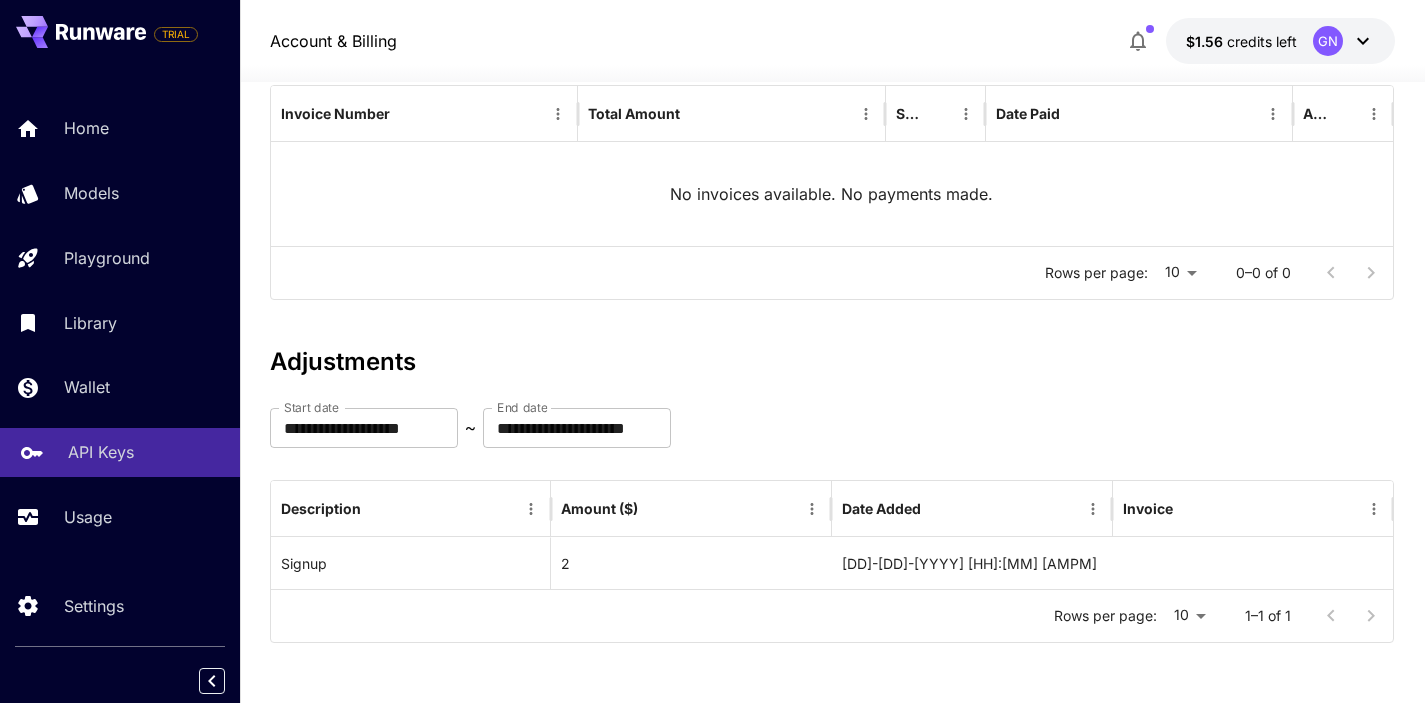click on "API Keys" at bounding box center [101, 452] 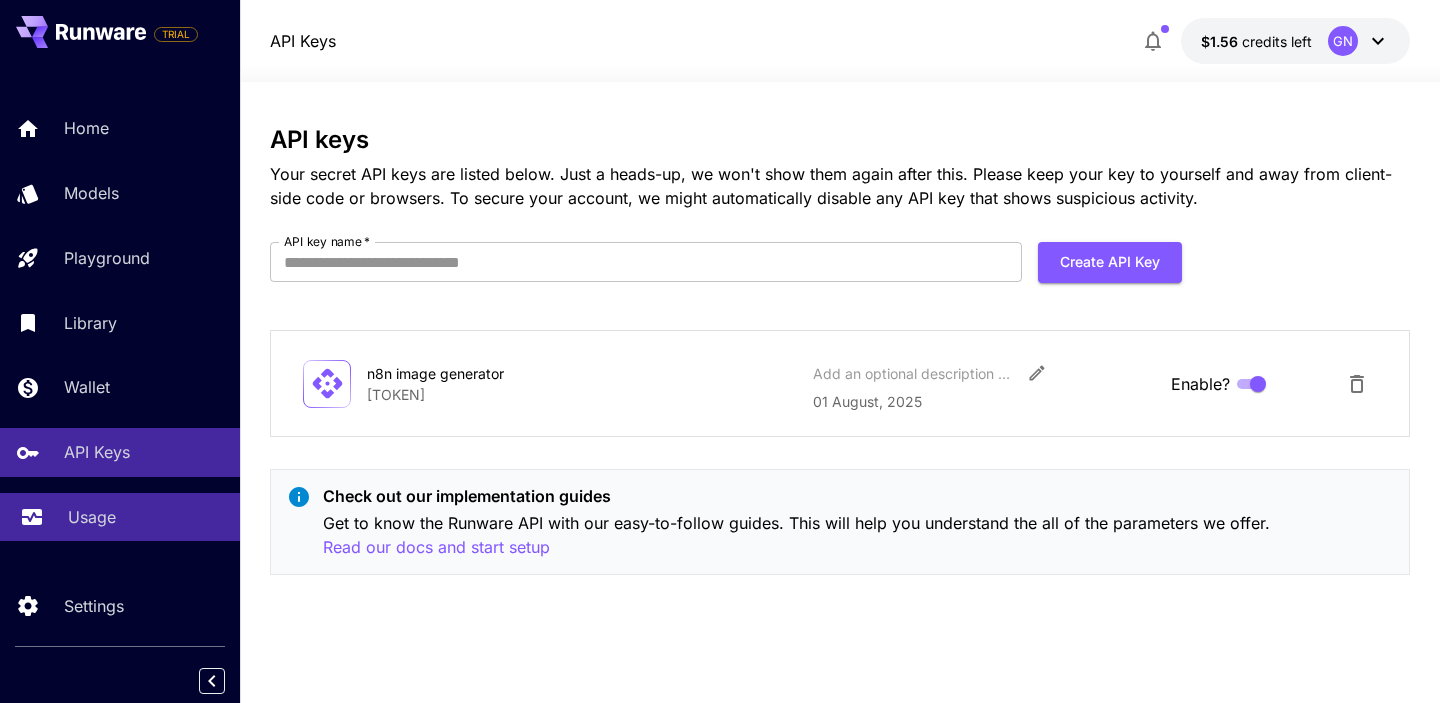 click on "Usage" at bounding box center (120, 517) 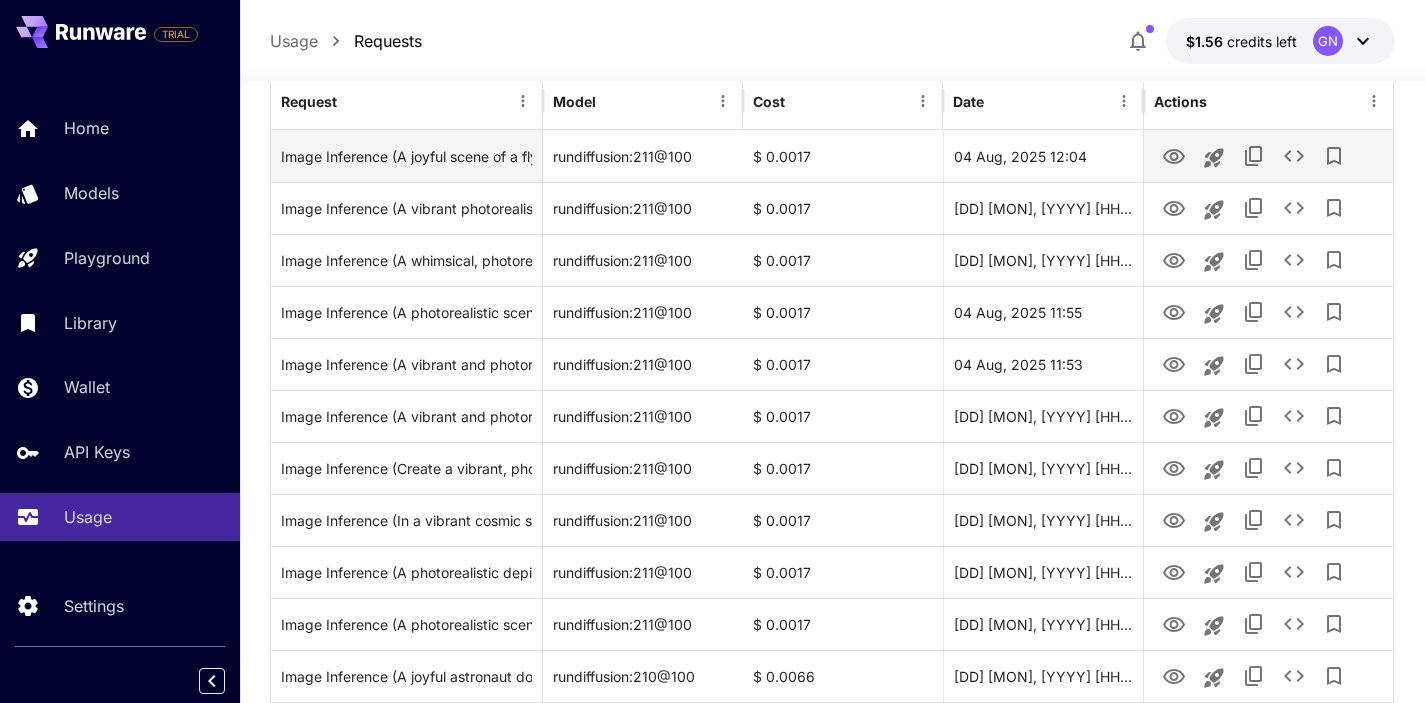 scroll, scrollTop: 553, scrollLeft: 0, axis: vertical 